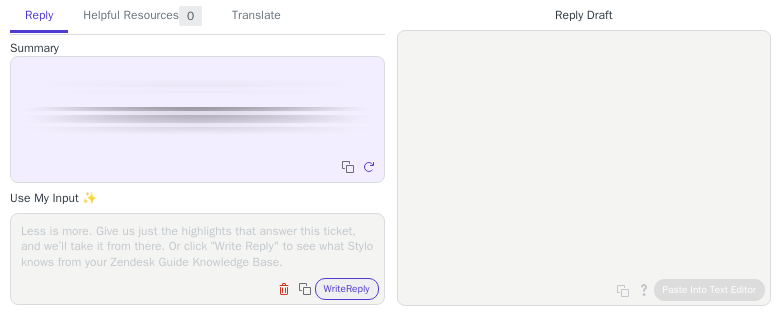 scroll, scrollTop: 0, scrollLeft: 0, axis: both 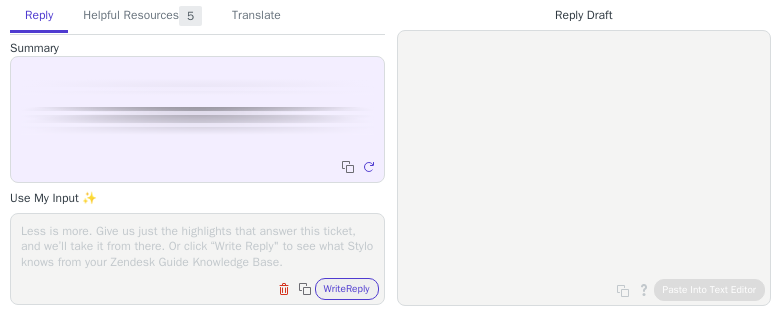 click at bounding box center (197, 246) 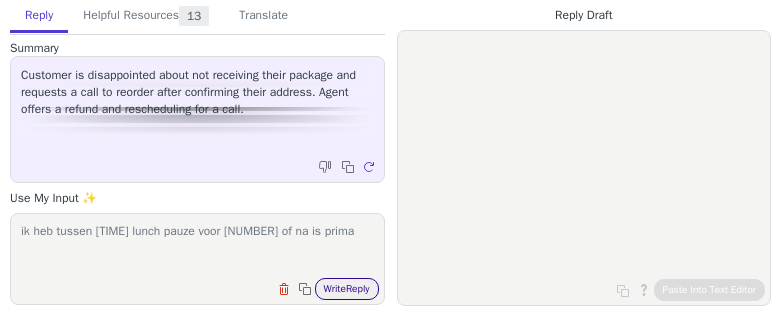 type on "ik heb tussen 12-13 lunch pauze voor 12 of na is prima" 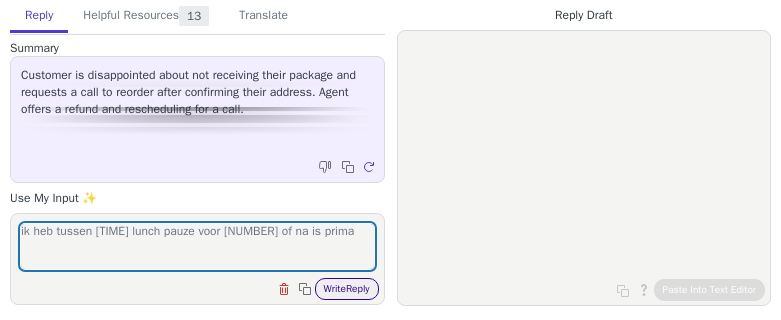 click on "Write  Reply" at bounding box center (347, 289) 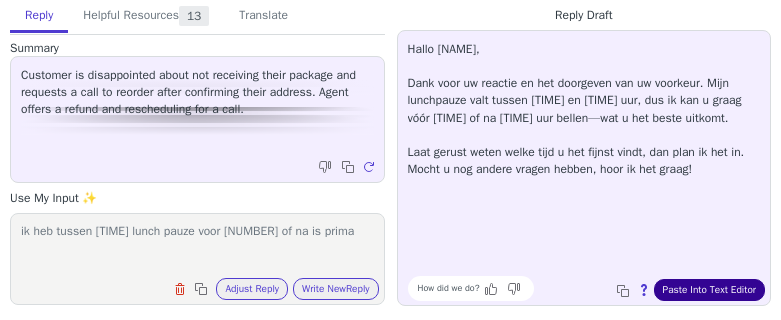 click on "Paste Into Text Editor" at bounding box center [709, 290] 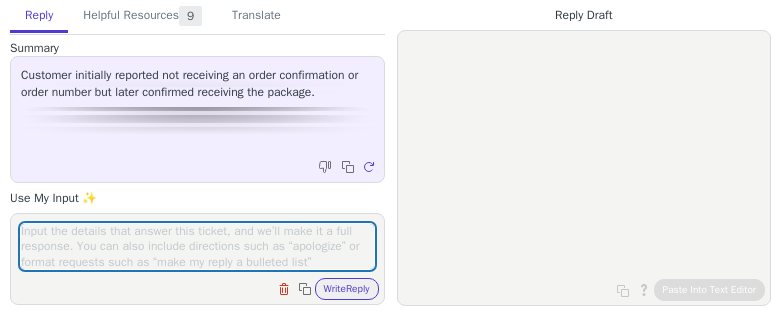 click at bounding box center [197, 246] 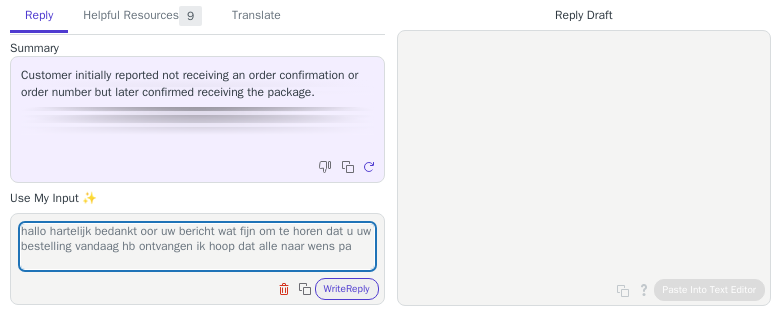 scroll, scrollTop: 1, scrollLeft: 0, axis: vertical 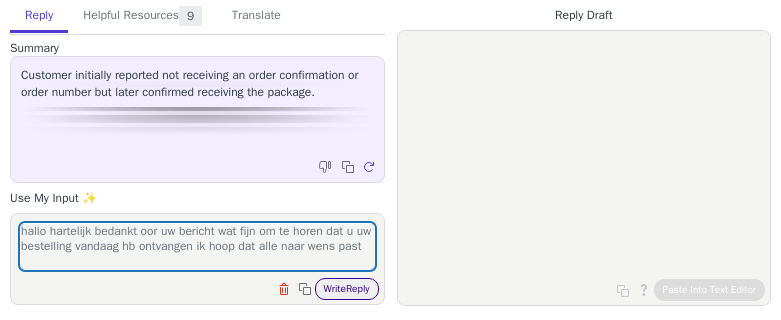 type on "hallo hartelijk bedankt oor uw bericht wat fijn om te horen dat u uw bestelling vandaag hb ontvangen ik hoop dat alle naar wens past" 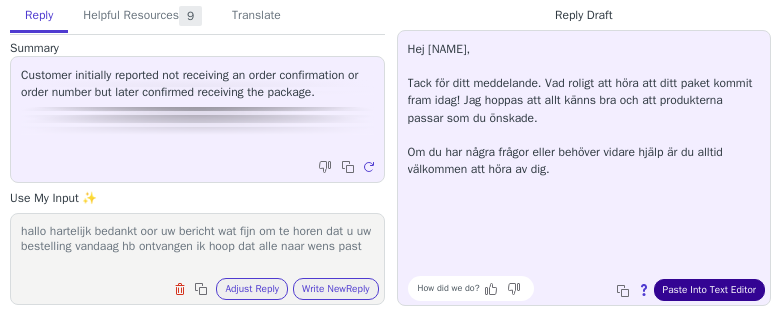 click on "Paste Into Text Editor" at bounding box center [709, 290] 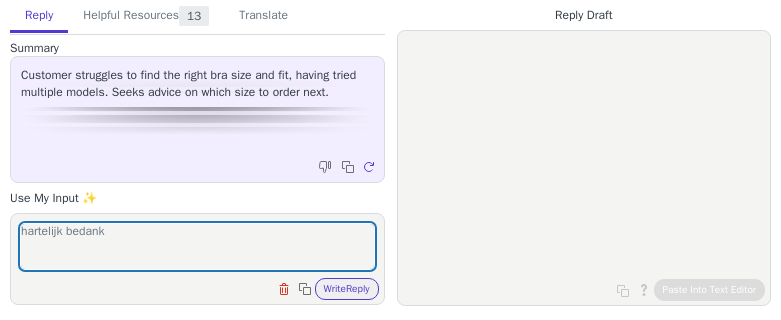scroll, scrollTop: 0, scrollLeft: 0, axis: both 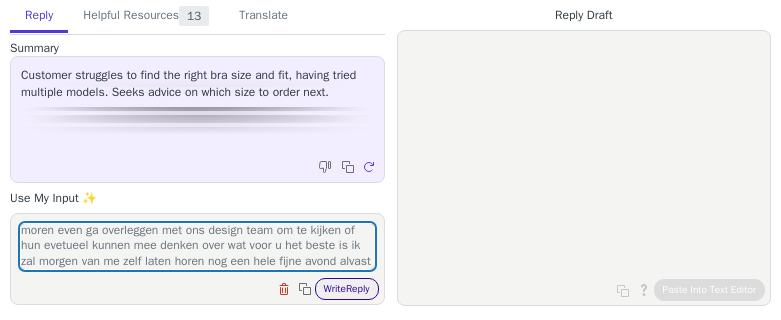 type on "hartelijk bedankt voor uw reactie en alle bijvullende informatie dit helpt ons om u beter advie ste geven ik zal het zo doen dat ik het moren even ga overleggen met ons design team om te kijken of hun evetueel kunnen mee denken over wat voor u het beste is ik zal morgen van me zelf laten horen nog een hele fijne avond alvast" 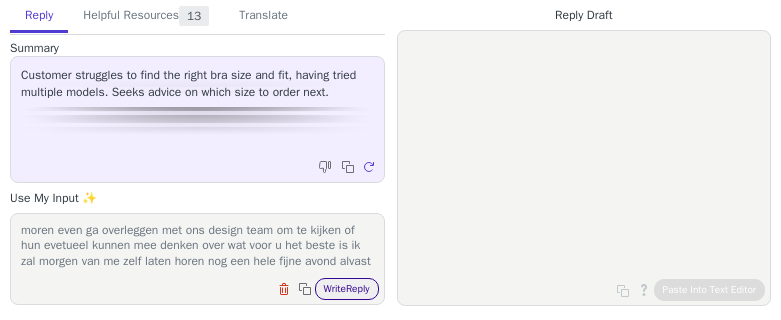 click on "Write  Reply" at bounding box center (347, 289) 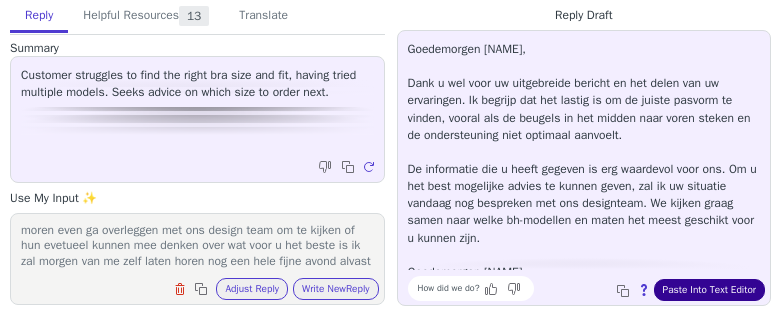 click on "Paste Into Text Editor" at bounding box center (709, 290) 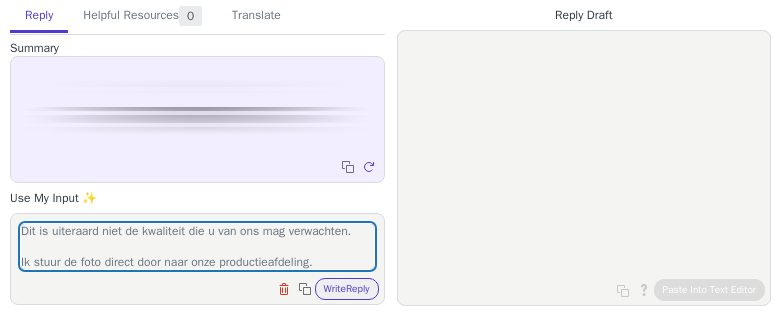scroll, scrollTop: 0, scrollLeft: 0, axis: both 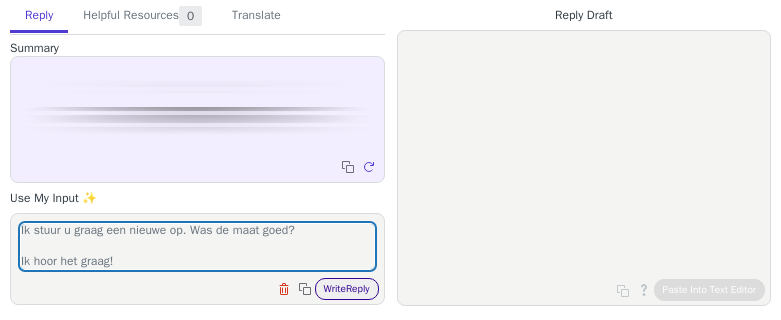 type on "Dit is uiteraard niet de kwaliteit die u van ons mag verwachten.
Ik stuur de foto direct door naar onze productieafdeling.U hoeft de BH niet terug te sturen; de fout ligt bij ons en ik wil u niet belasten met het retourproces. U mag de BH dus houden.
Ik stuur u graag een nieuwe op. Was de maat goed?
Ik hoor het graag!" 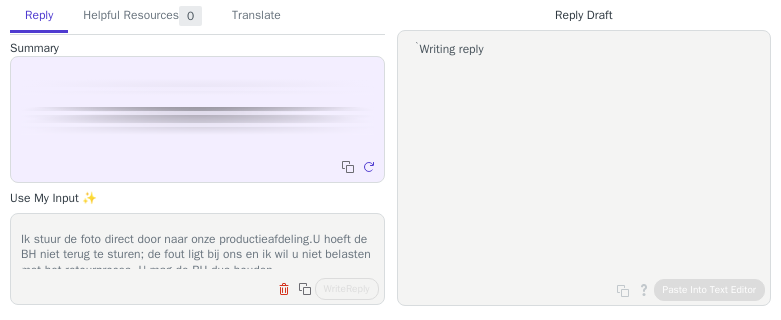 scroll, scrollTop: 0, scrollLeft: 0, axis: both 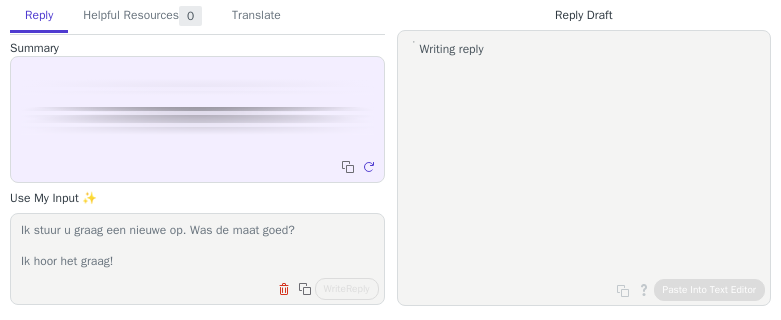 drag, startPoint x: 23, startPoint y: 230, endPoint x: 326, endPoint y: 268, distance: 305.37354 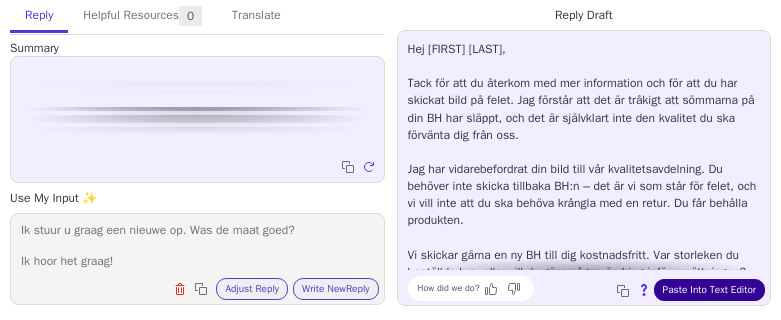 click on "Paste Into Text Editor" at bounding box center (709, 290) 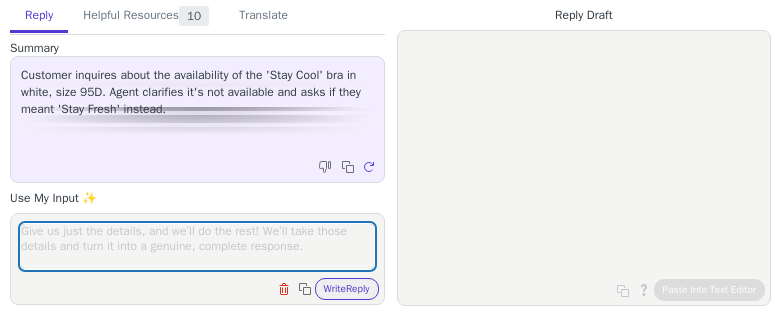 click at bounding box center [197, 246] 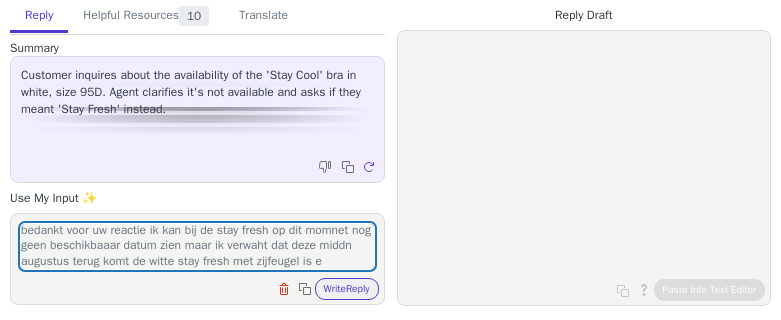 scroll, scrollTop: 17, scrollLeft: 0, axis: vertical 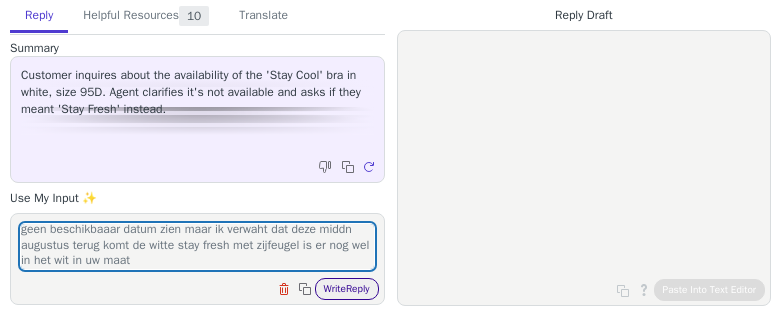 type on "bedankt voor uw reactie ik kan bij de stay fresh op dit momnet nog geen beschikbaaar datum zien maar ik verwaht dat deze middn augustus terug komt de witte stay fresh met zijfeugel is er nog wel in het wit in uw maat" 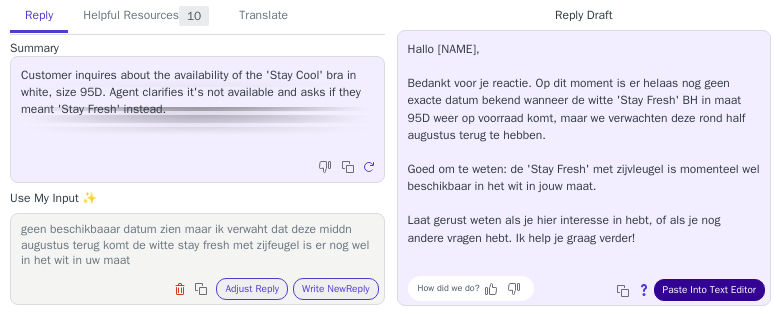 click on "Paste Into Text Editor" at bounding box center [709, 290] 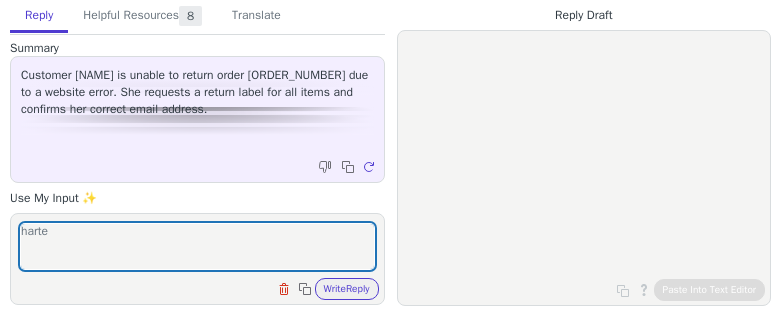 scroll, scrollTop: 0, scrollLeft: 0, axis: both 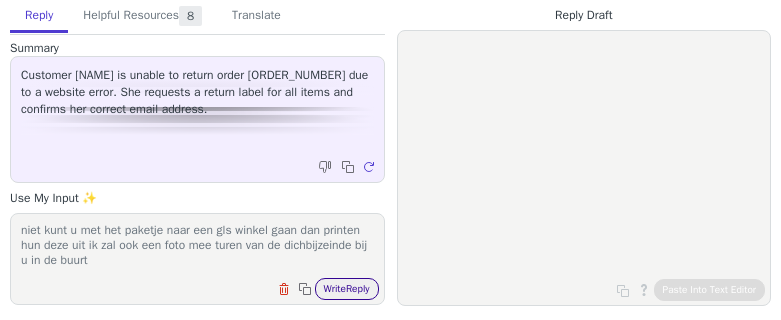type on "hartelijk bedankt voor uw reactie nou niet iedereen is zo gelukkig om groeter billen te hebben en ik ben daar een van. ik heb uw retour zening nu aangemeld ik zal in de mail uw rtour label mee sturen als u een printer heb kunt u deze uitprinten heeft u deze niet kunt u met het paketje naar een gls winkel gaan dan printen hun deze uit ik zal ook een foto mee turen van de dichbijzeinde bij u in de buurt" 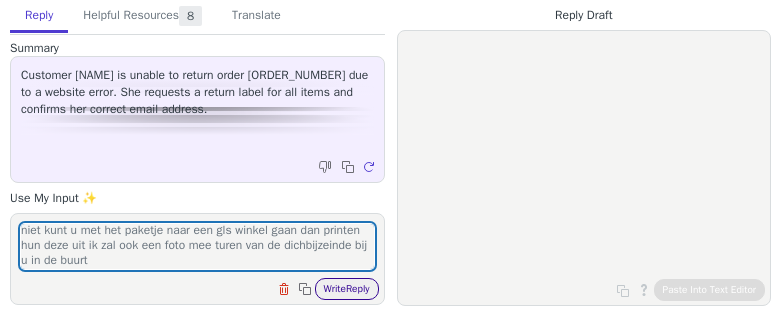 click on "Write  Reply" at bounding box center [347, 289] 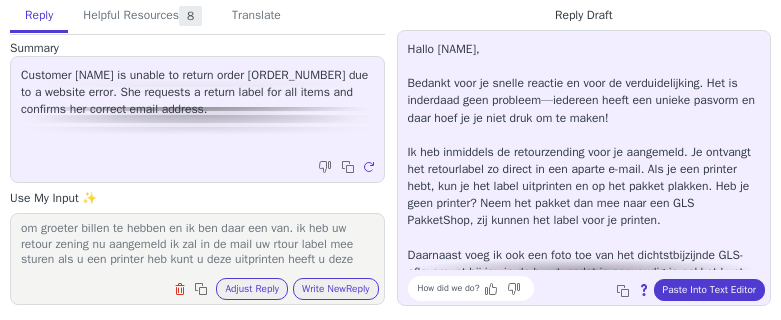 scroll, scrollTop: 0, scrollLeft: 0, axis: both 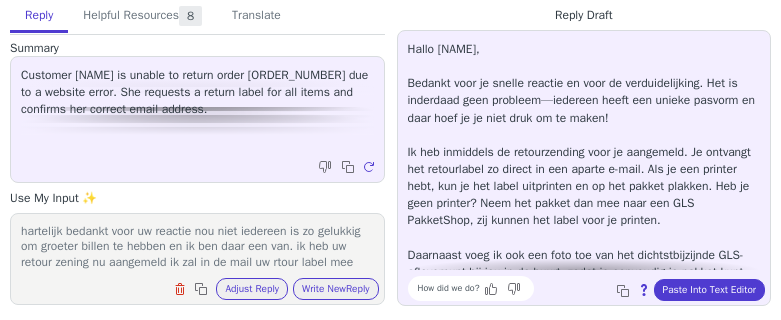 drag, startPoint x: 20, startPoint y: 230, endPoint x: 155, endPoint y: 243, distance: 135.62448 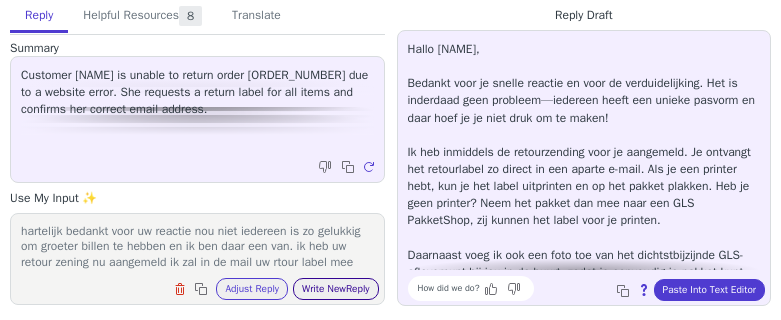 scroll, scrollTop: 63, scrollLeft: 0, axis: vertical 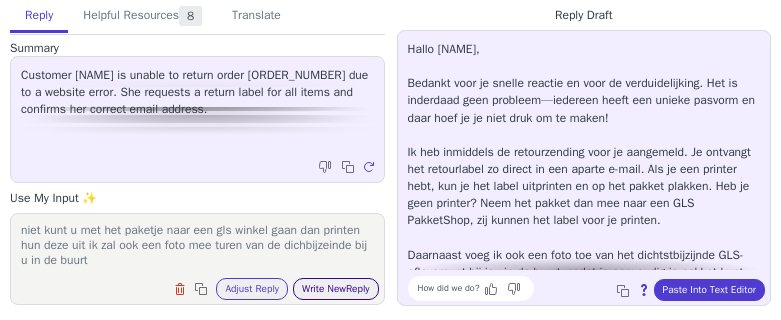 drag, startPoint x: 20, startPoint y: 233, endPoint x: 319, endPoint y: 281, distance: 302.82834 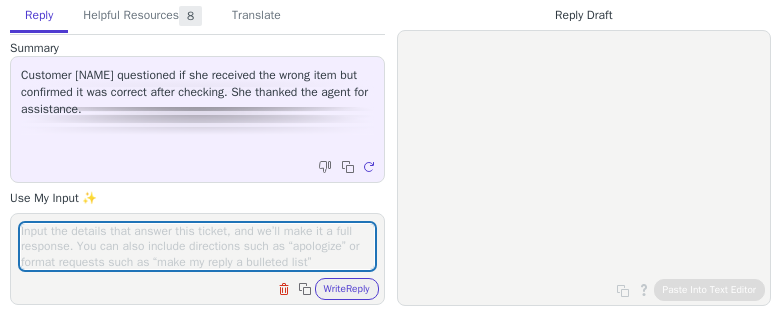 scroll, scrollTop: 0, scrollLeft: 0, axis: both 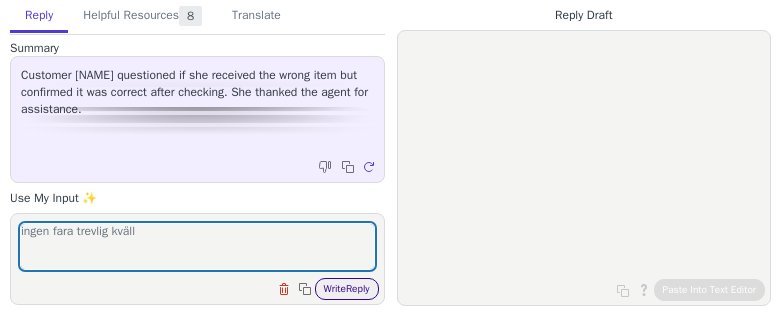 type on "ingen fara trevlig kväll" 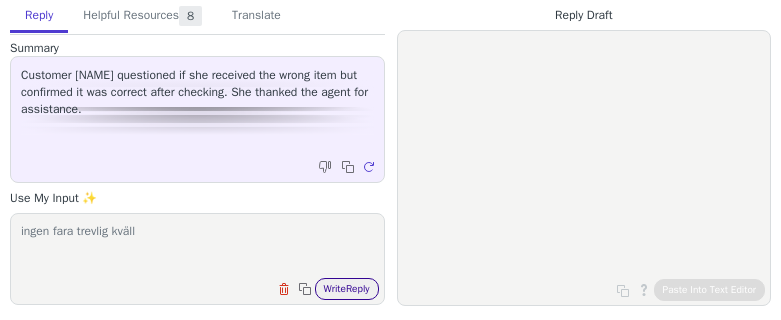 click on "Write  Reply" at bounding box center [347, 289] 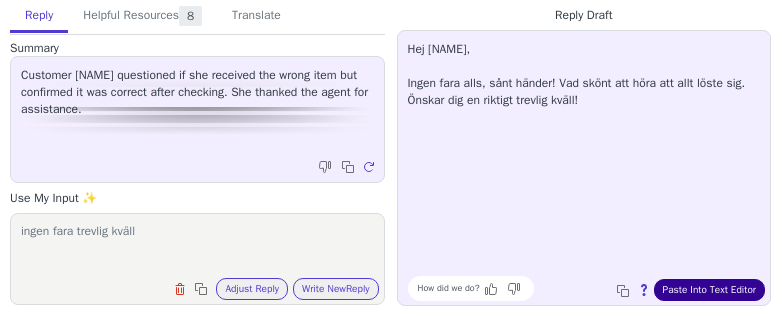 click on "Paste Into Text Editor" at bounding box center [709, 290] 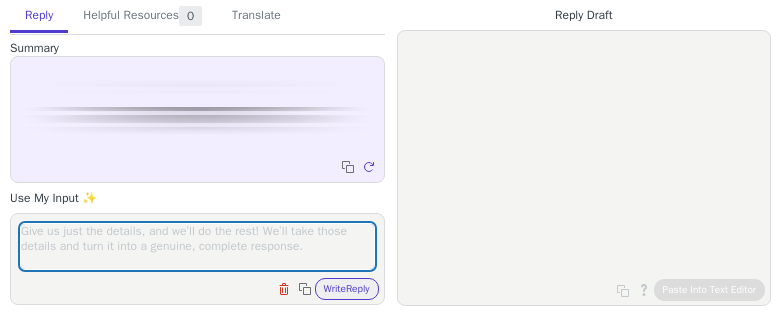 scroll, scrollTop: 0, scrollLeft: 0, axis: both 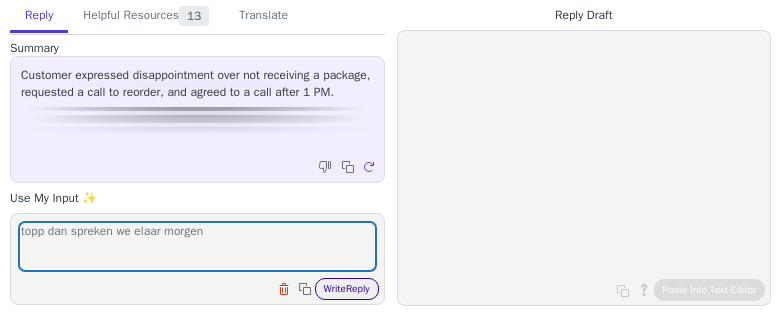 type on "topp dan spreken we elaar morgen" 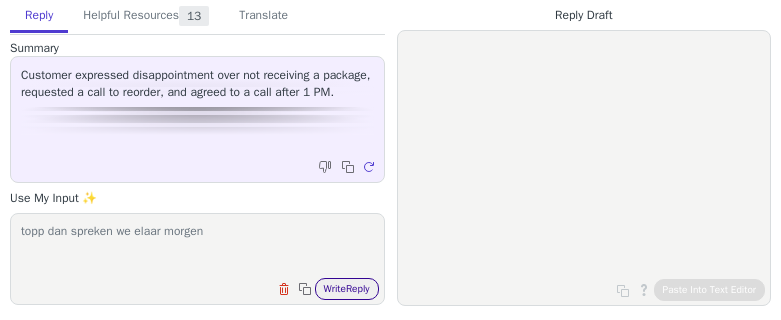 click on "Write  Reply" at bounding box center [347, 289] 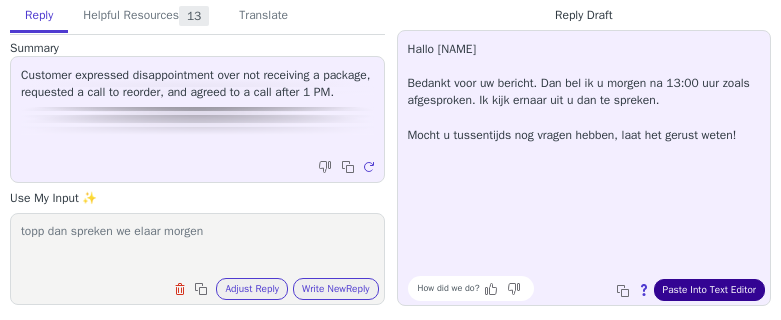 click on "Paste Into Text Editor" at bounding box center (709, 290) 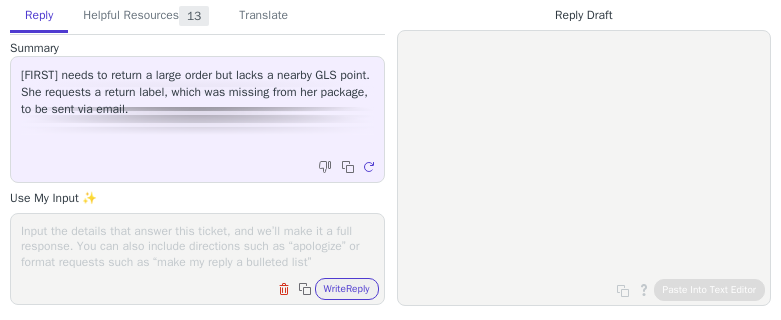 scroll, scrollTop: 0, scrollLeft: 0, axis: both 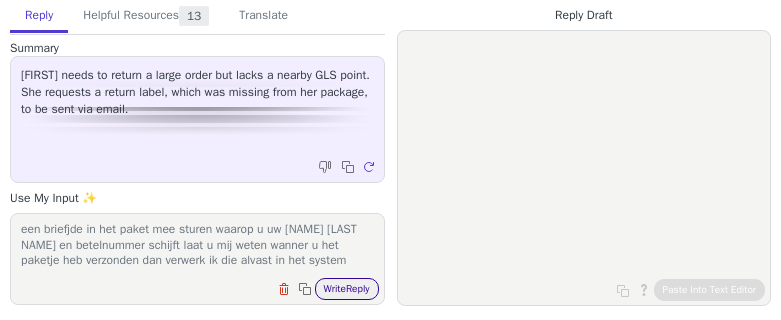 type on "die kan ik helaas niet erug vinden mar als u die niet heeft kunt u een briefjde in het paket mee sturen waarop u uw [NAME] [LAST NAME] en betelnummer schijft laat u mij weten wanner u het paketje heb verzonden dan verwerk ik die alvast in het system" 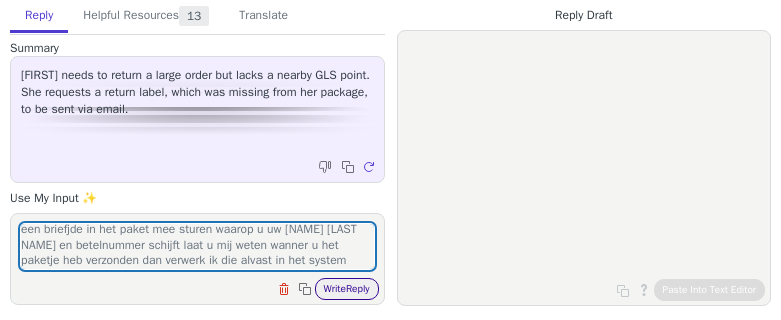 click on "Write  Reply" at bounding box center (347, 289) 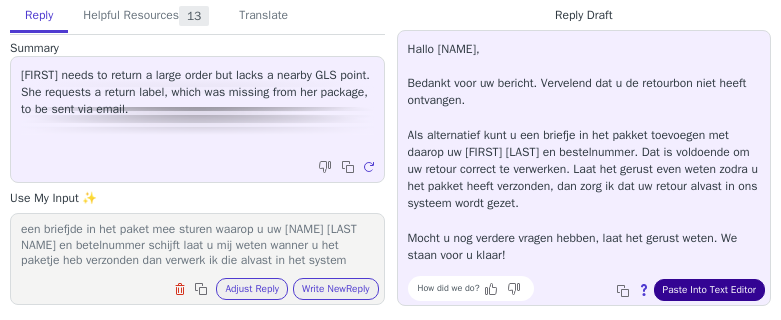 click on "Paste Into Text Editor" at bounding box center (709, 290) 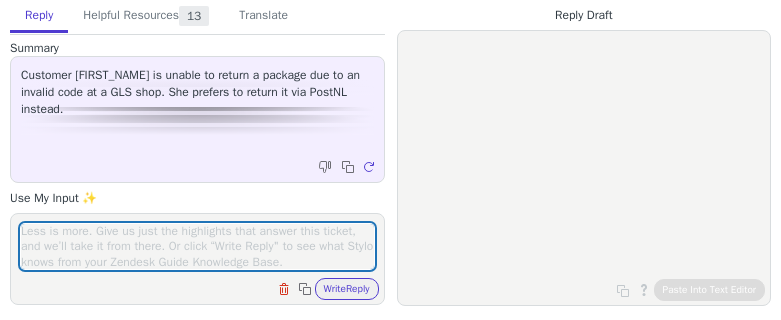 scroll, scrollTop: 0, scrollLeft: 0, axis: both 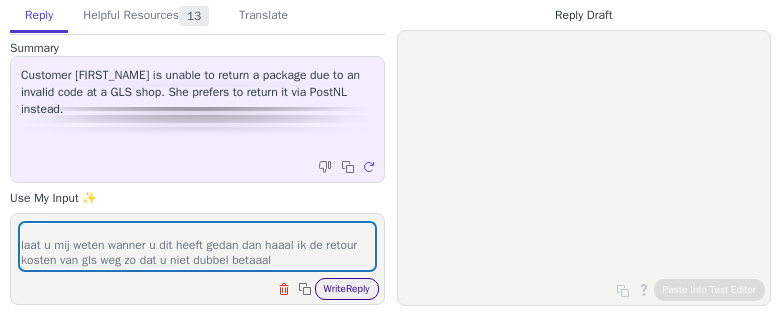 type on "U kunt het pakket terugsturen naar onderstaand adres
Miss Mary of Sweden
[POSTAL_CODE] [CITY]
[COUNTRY]
Breng het pakket vervolgens naar een postpunt, zodat het daar gewogen kan worden en u voldoende postzegels kunt plakken.
Vergeet niet een foto te maken van de retourkosten (bijvoorbeeld het bonnetje of het label), zodat wij dit eventueel kunnen vergoeden of registreren.🌺️
laat u mij weten wanner u dit heeft gedan dan haaal ik de retour kosten van gls weg zo dat u niet dubbel betaaal" 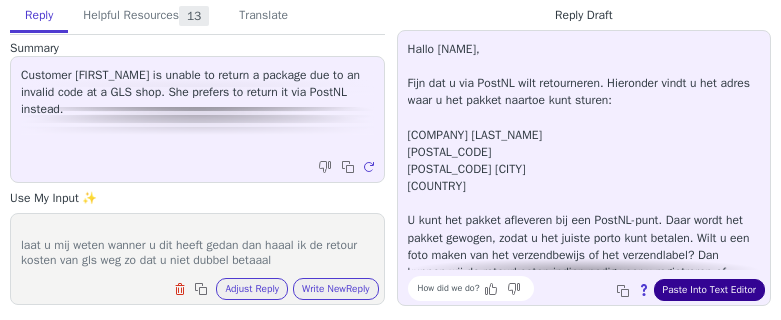 click on "Paste Into Text Editor" at bounding box center [709, 290] 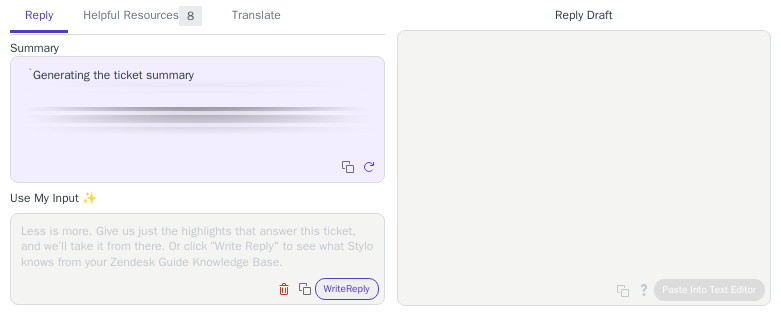 scroll, scrollTop: 0, scrollLeft: 0, axis: both 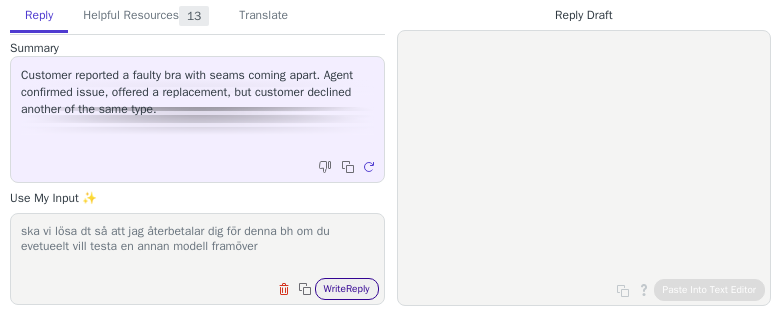 type on "ska vi lösa dt så att jag återbetalar dig för denna bh om du evetueelt vill testa en annan modell framöver" 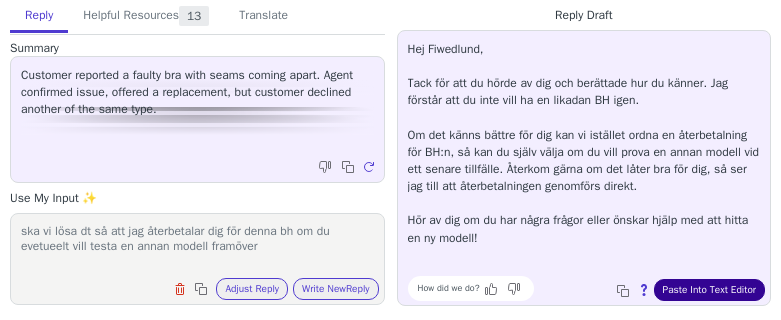 click on "Paste Into Text Editor" at bounding box center [709, 290] 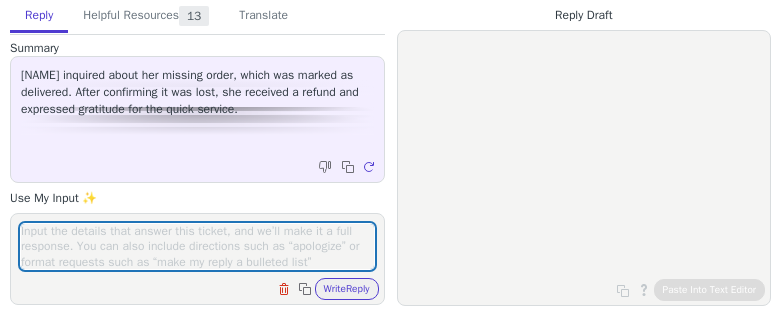 scroll, scrollTop: 0, scrollLeft: 0, axis: both 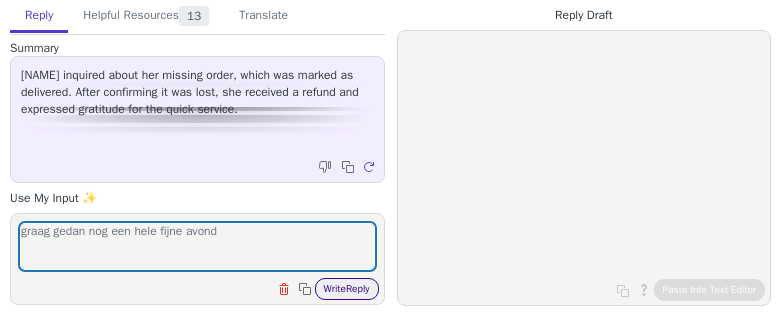 type on "graag gedan nog een hele fijne avond" 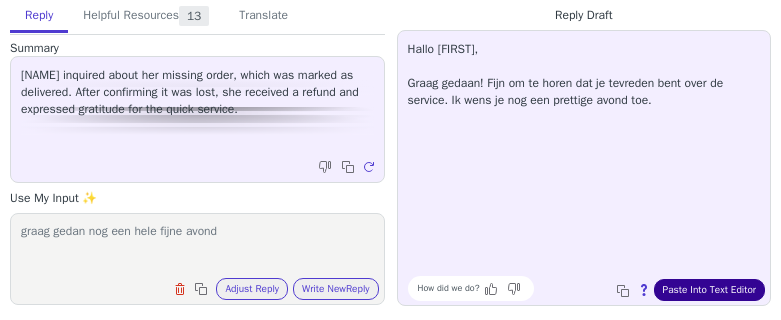 click on "Paste Into Text Editor" at bounding box center (709, 290) 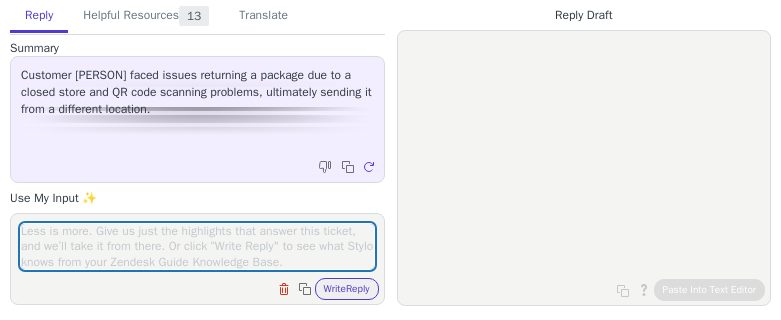 click at bounding box center (197, 246) 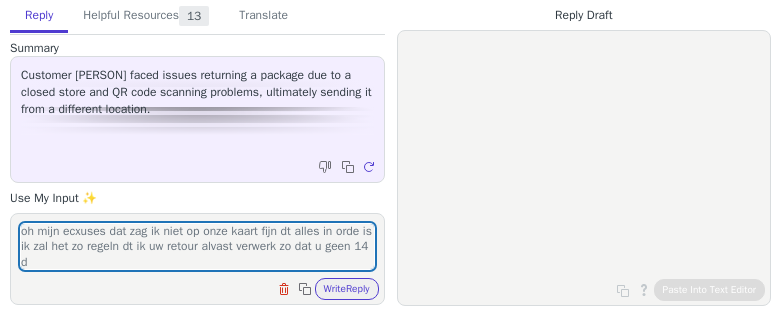 scroll, scrollTop: 1, scrollLeft: 0, axis: vertical 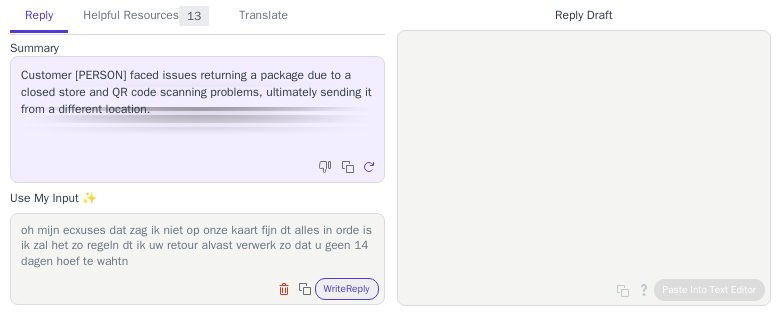 click on "oh mijn ecxuses dat zag ik niet op onze kaart fijn dt alles in orde is ik zal het zo regeln dt ik uw retour alvast verwerk zo dat u geen 14 dagen hoef te wahtn" at bounding box center [197, 246] 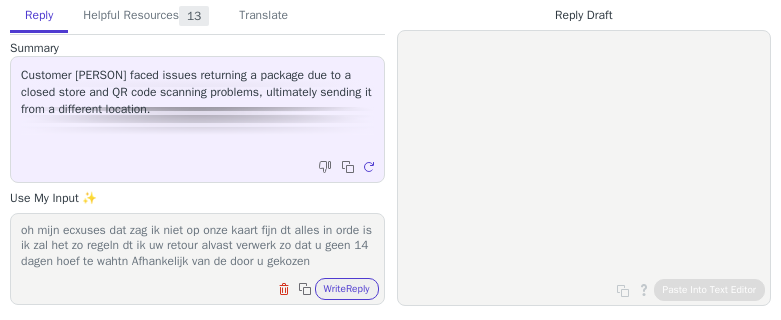 scroll, scrollTop: 32, scrollLeft: 0, axis: vertical 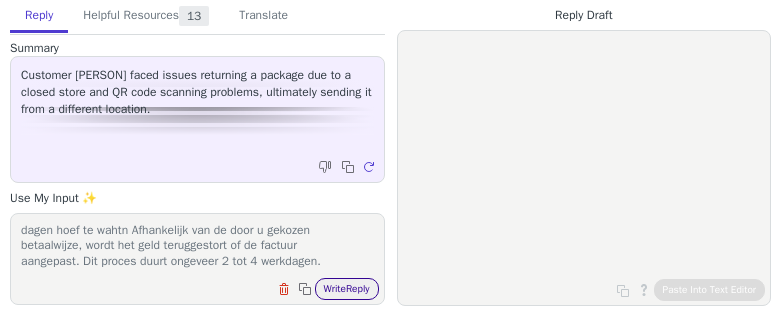 type on "oh mijn ecxuses dat zag ik niet op onze kaart fijn dt alles in orde is ik zal het zo regeln dt ik uw retour alvast verwerk zo dat u geen 14 dagen hoef te wahtn Afhankelijk van de door u gekozen betaalwijze, wordt het geld teruggestort of de factuur aangepast. Dit proces duurt ongeveer 2 tot 4 werkdagen." 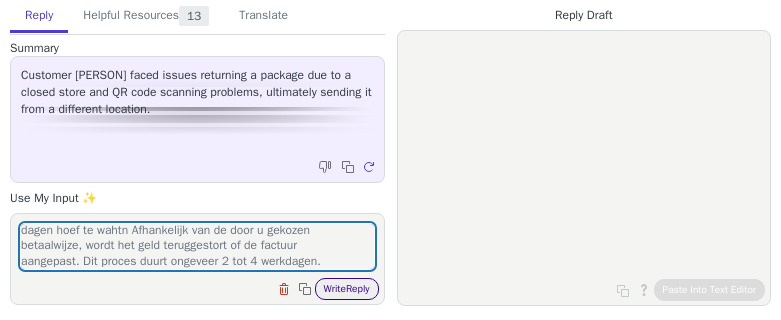 click on "Write  Reply" at bounding box center [347, 289] 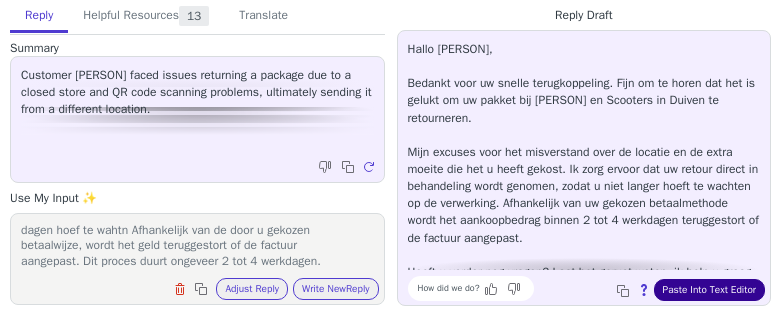 click on "Paste Into Text Editor" at bounding box center [709, 290] 